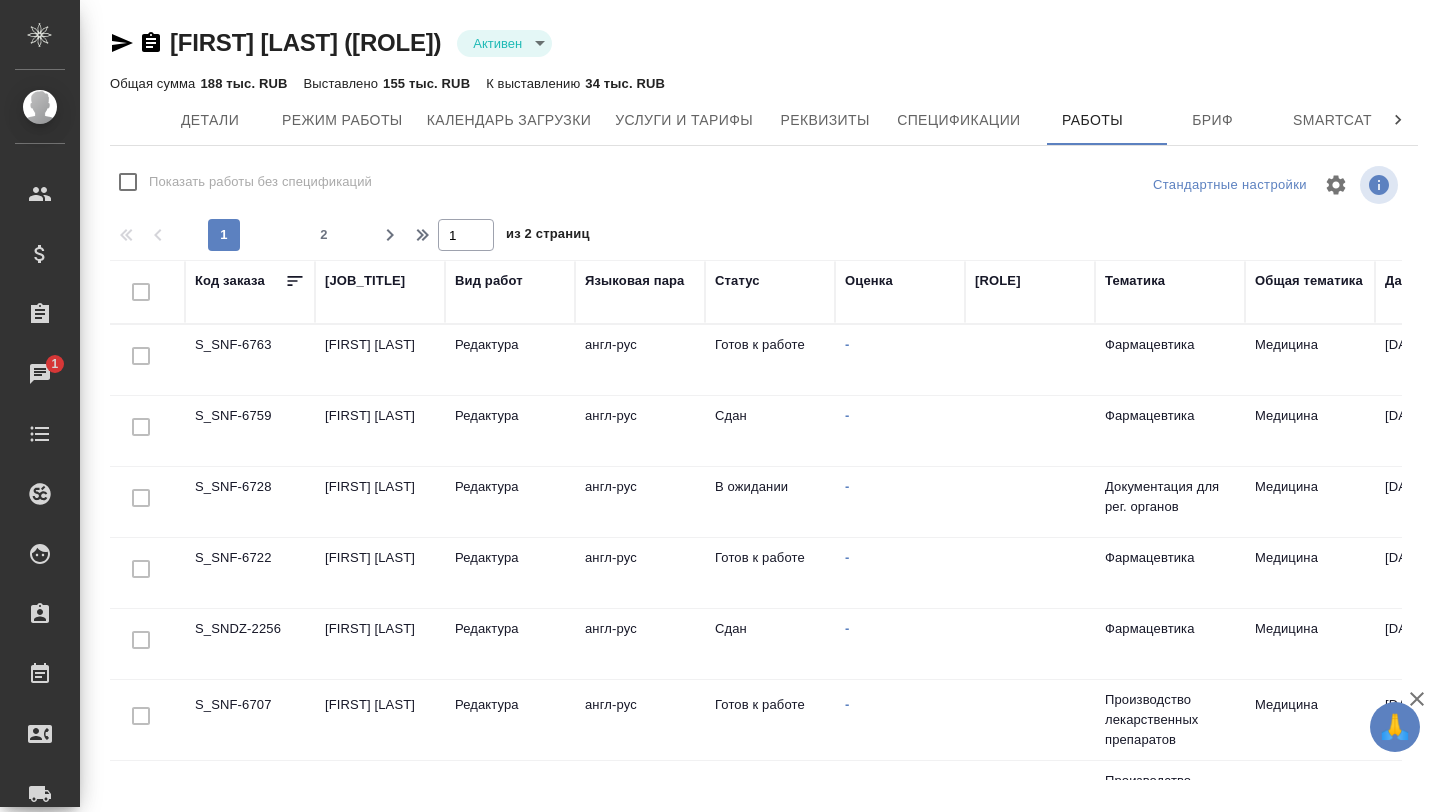 scroll, scrollTop: 0, scrollLeft: 0, axis: both 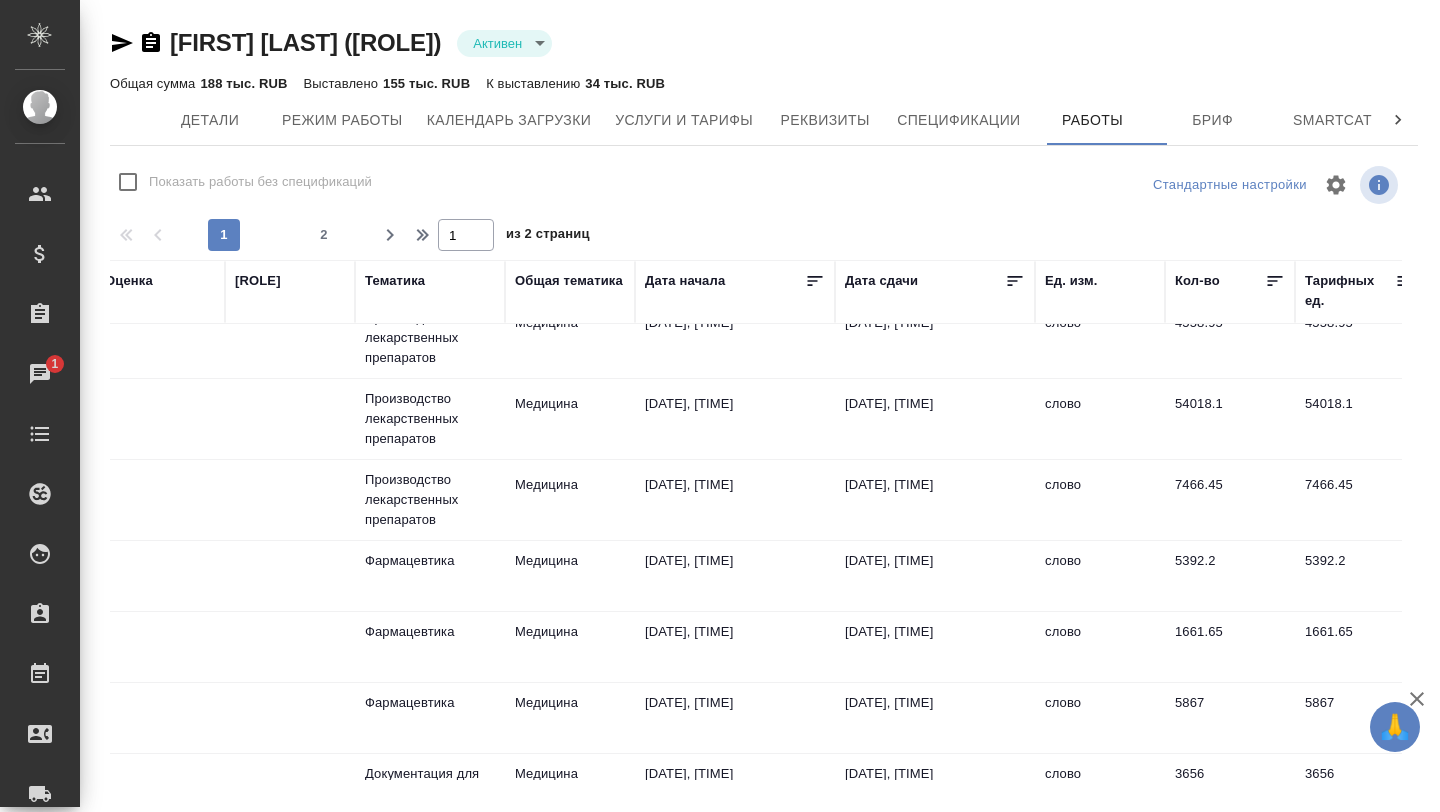 click on "[DATE], [TIME]" at bounding box center (735, -103) 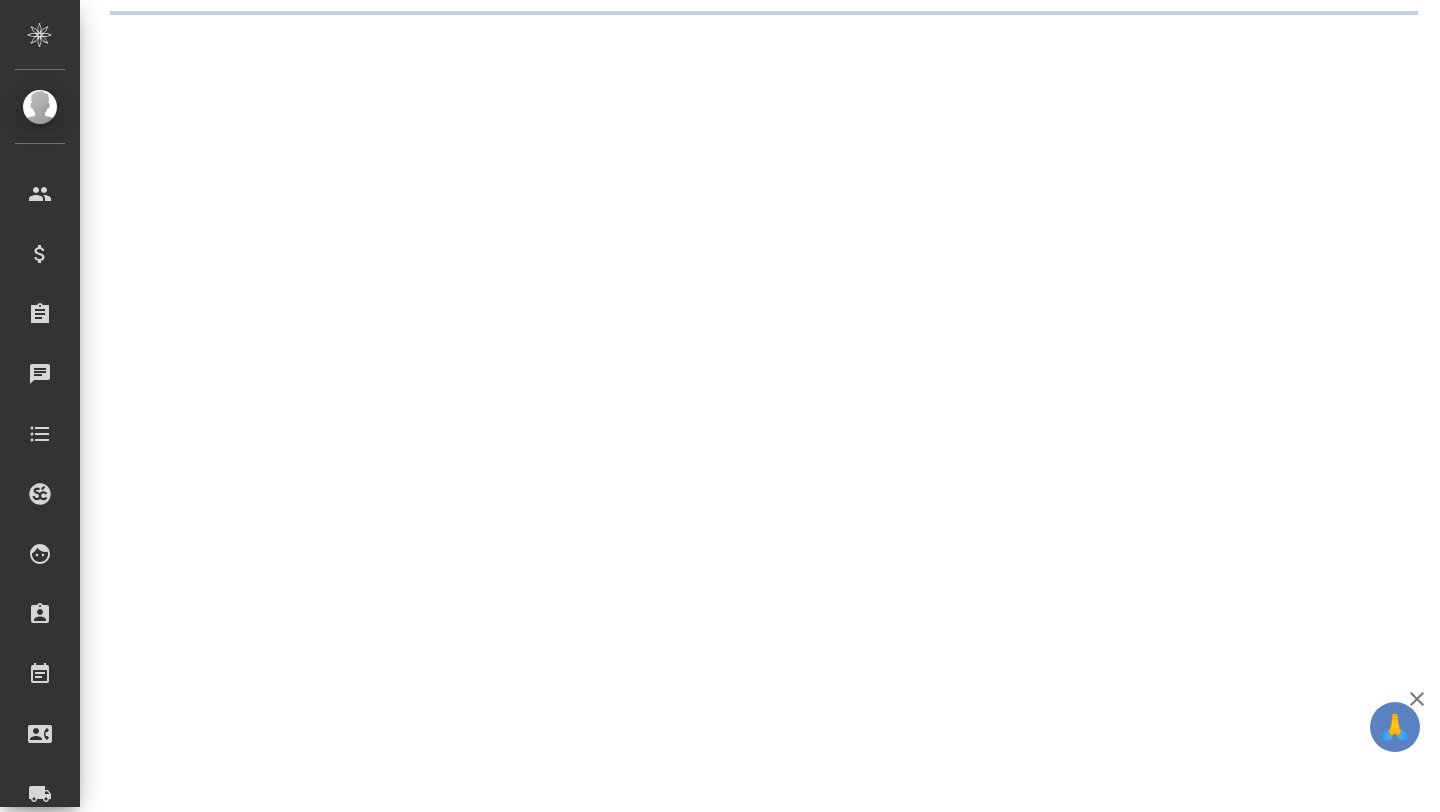 scroll, scrollTop: 0, scrollLeft: 0, axis: both 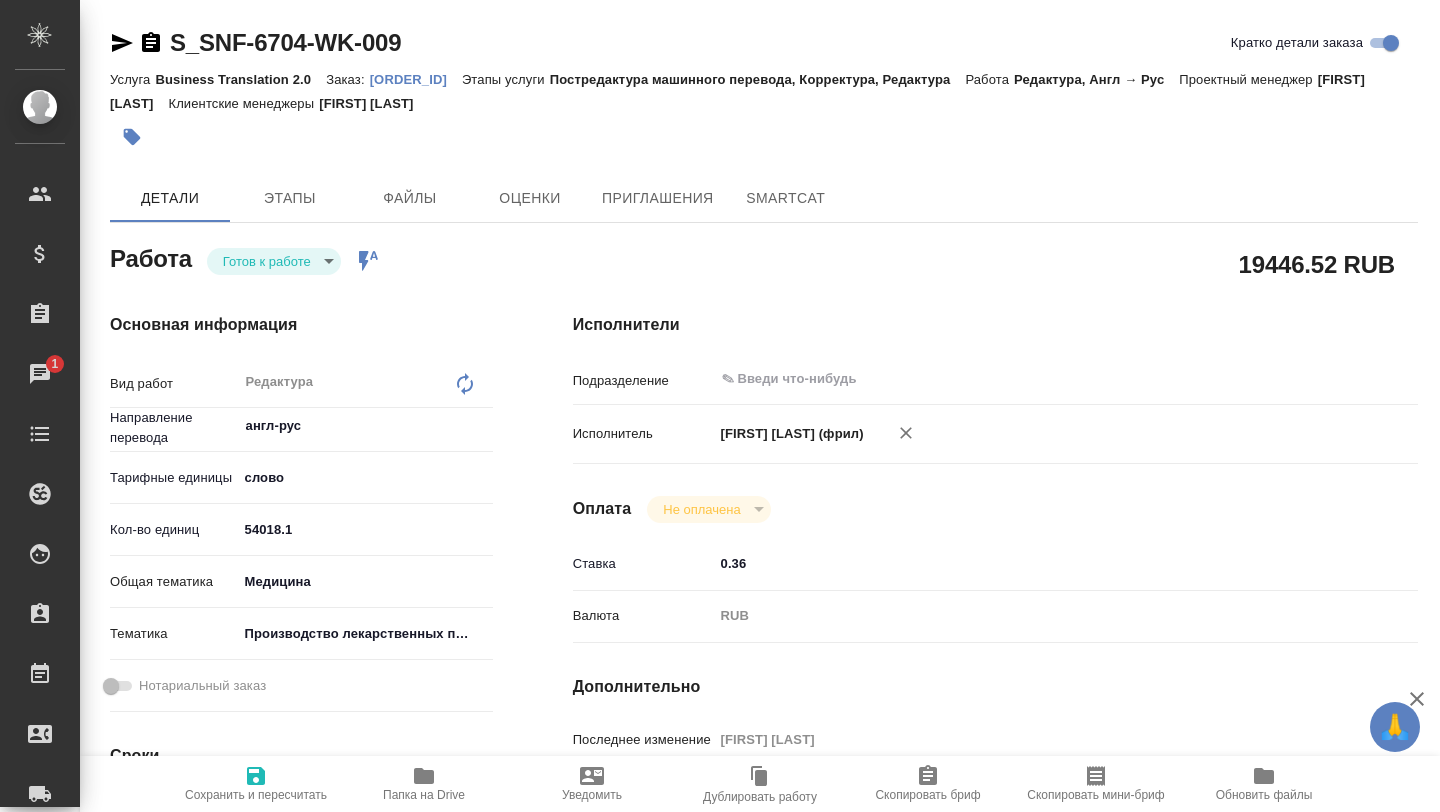 type on "x" 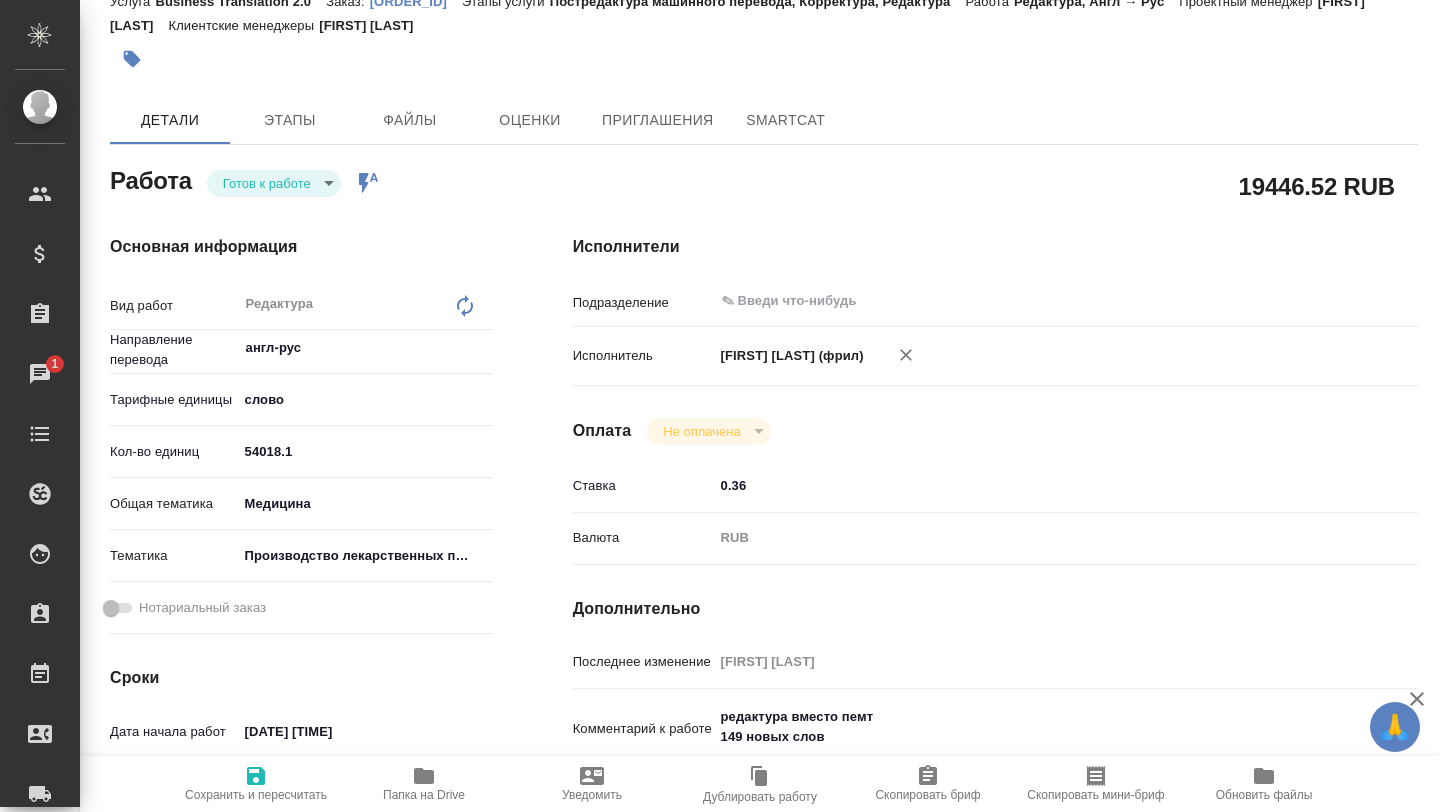 type on "x" 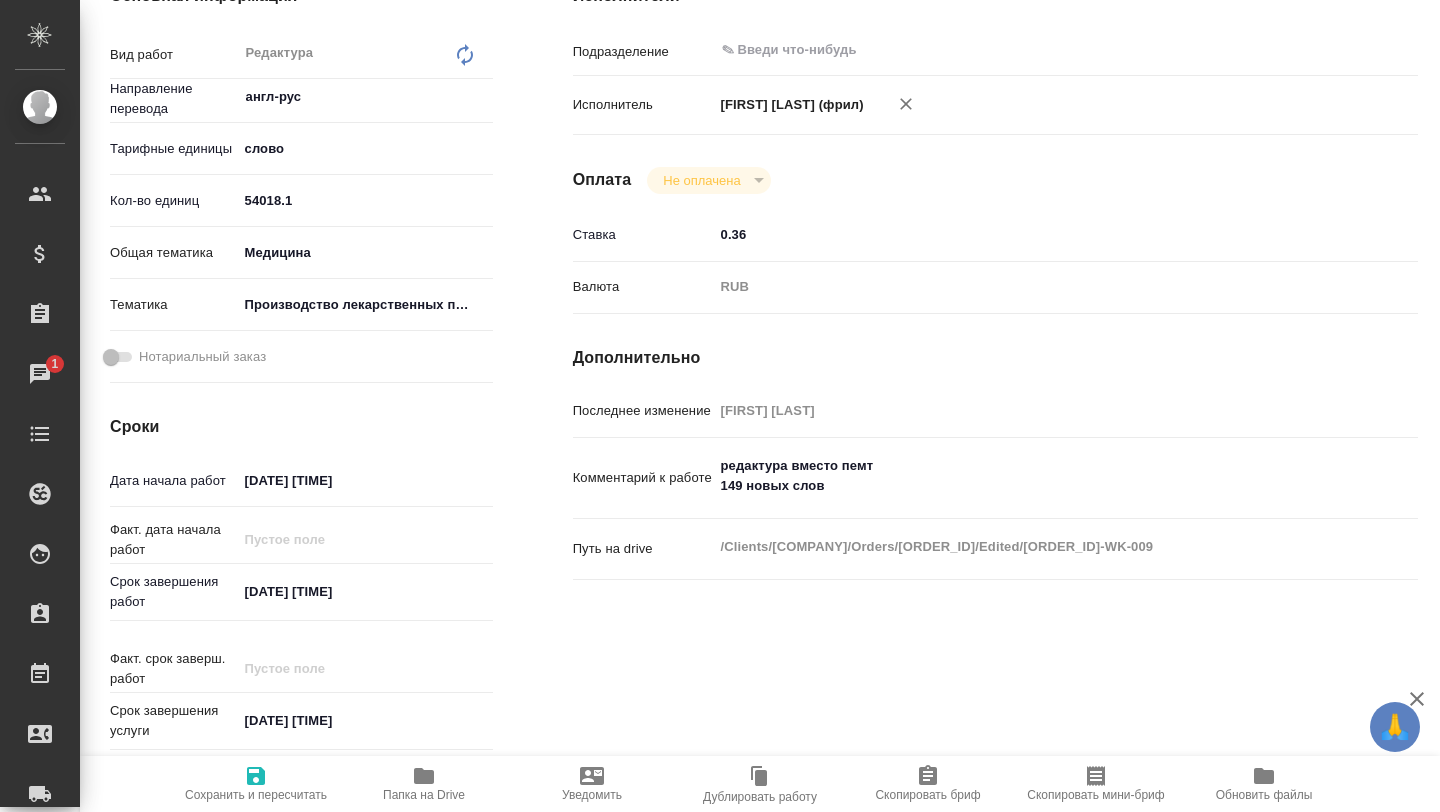type on "x" 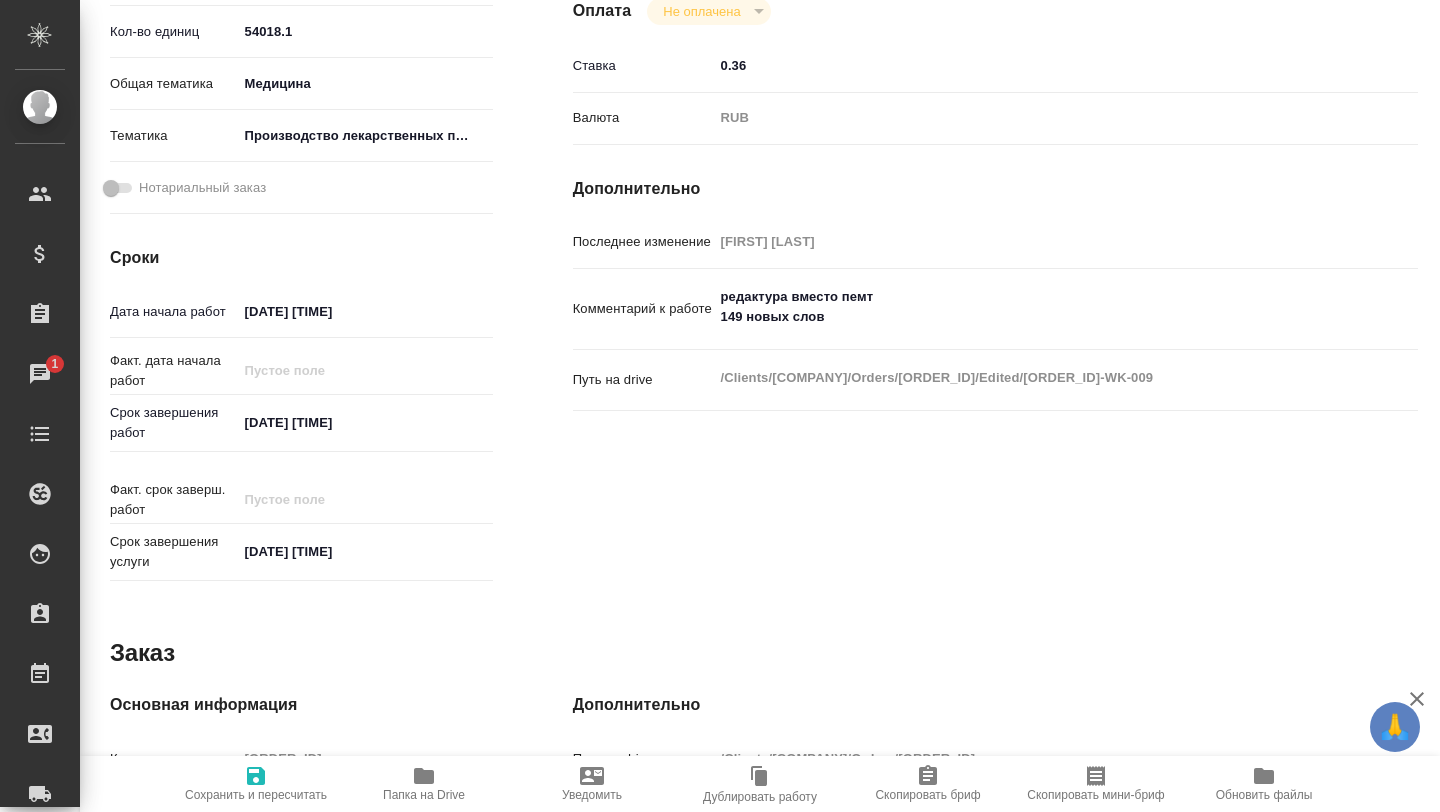 scroll, scrollTop: 505, scrollLeft: 0, axis: vertical 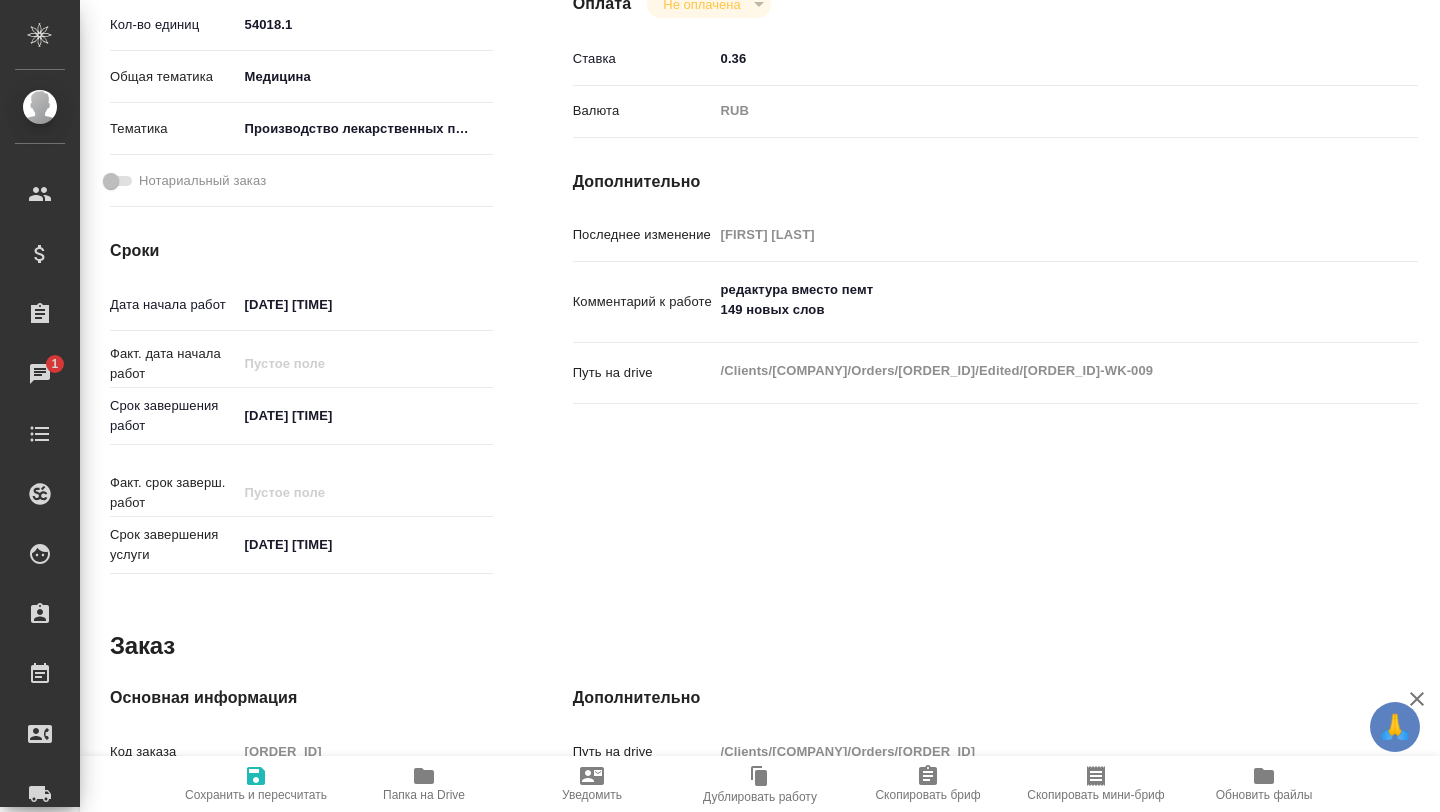 type on "x" 